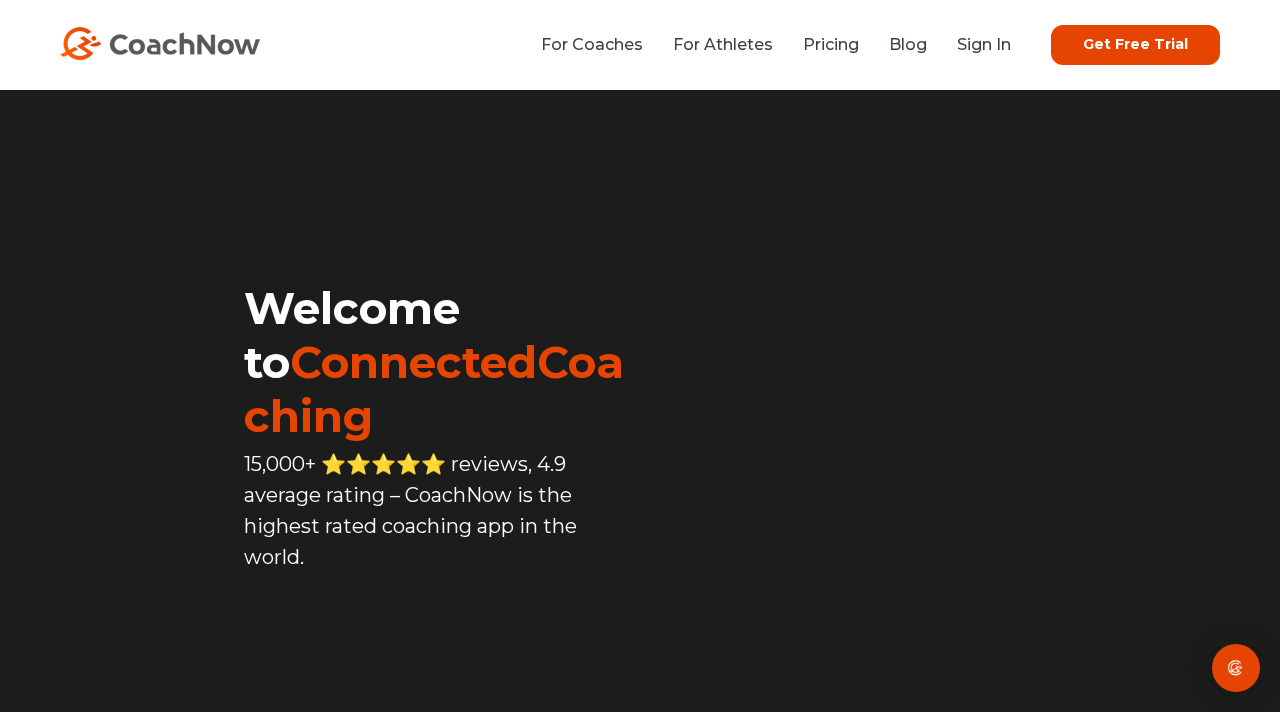 scroll, scrollTop: 0, scrollLeft: 0, axis: both 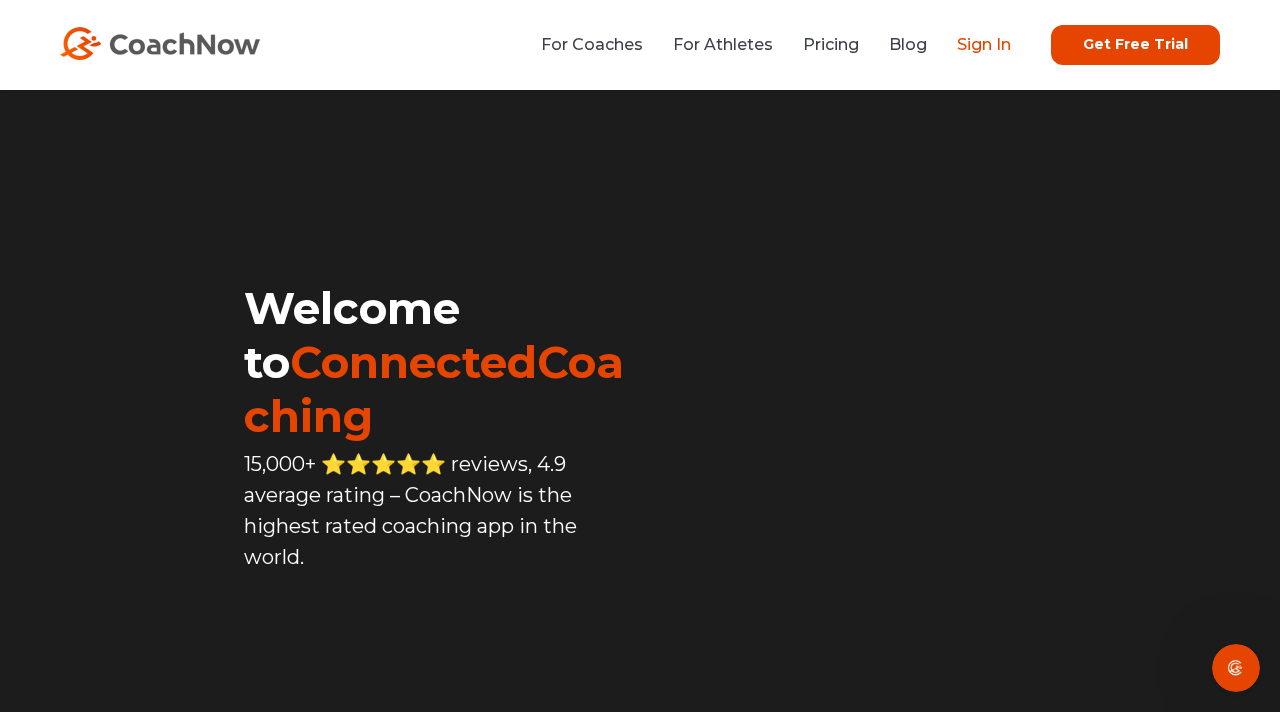 click on "Sign In" at bounding box center (984, 44) 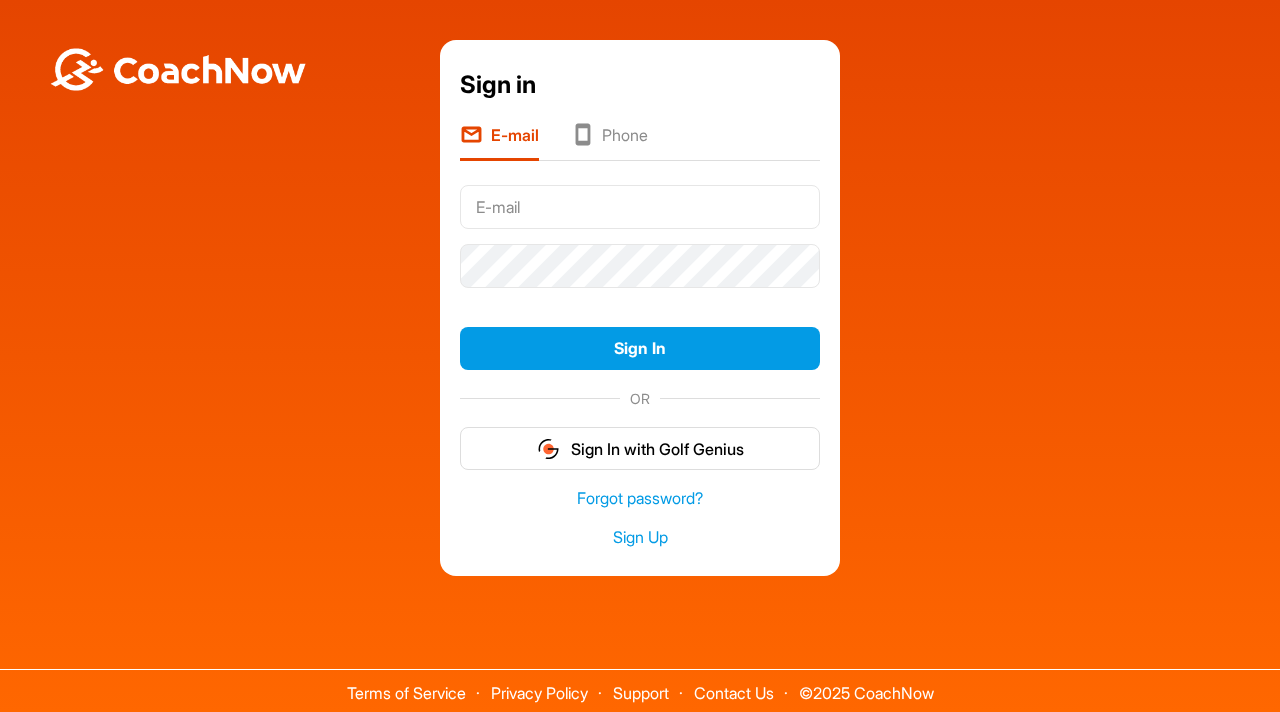 scroll, scrollTop: 0, scrollLeft: 0, axis: both 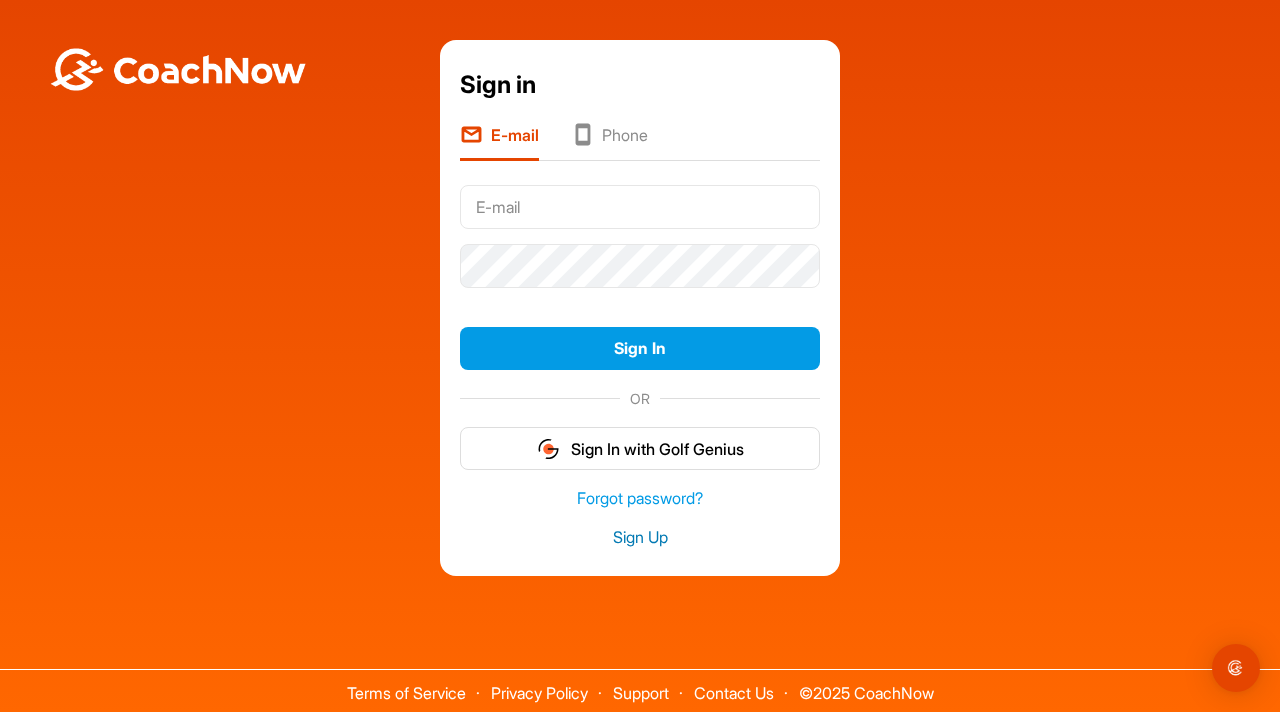 click on "Sign Up" at bounding box center (640, 537) 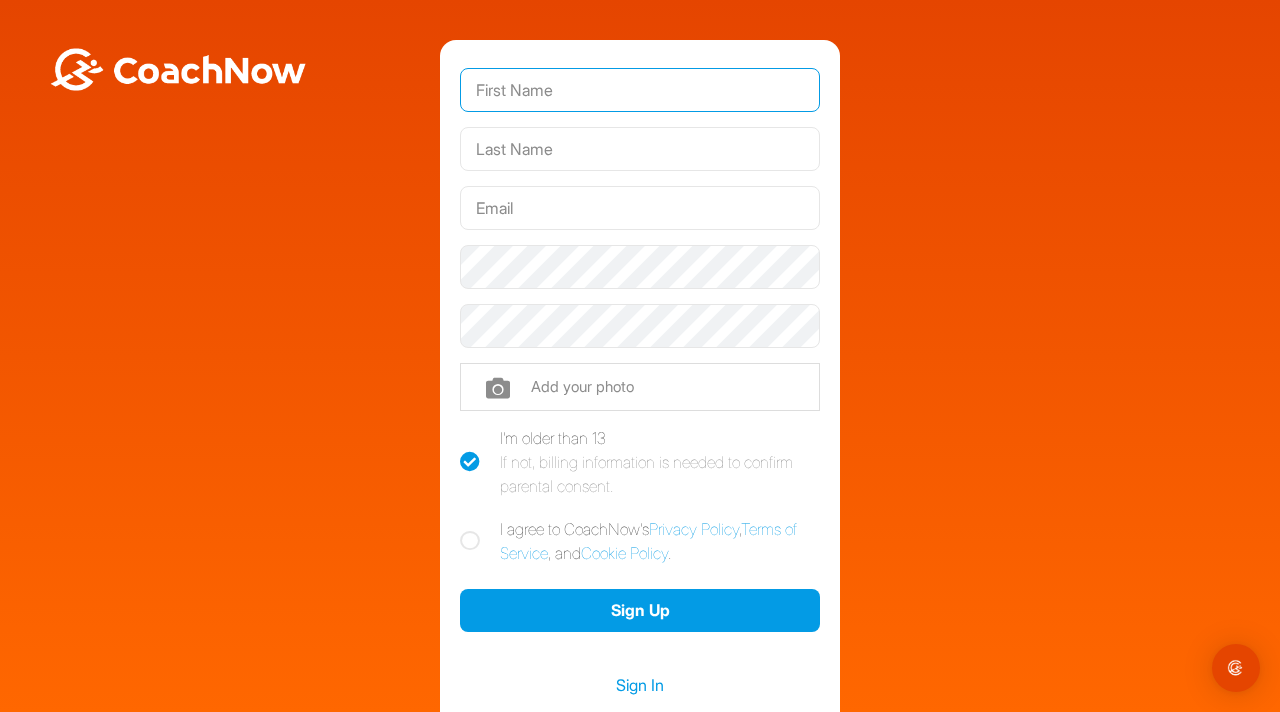 click at bounding box center [640, 90] 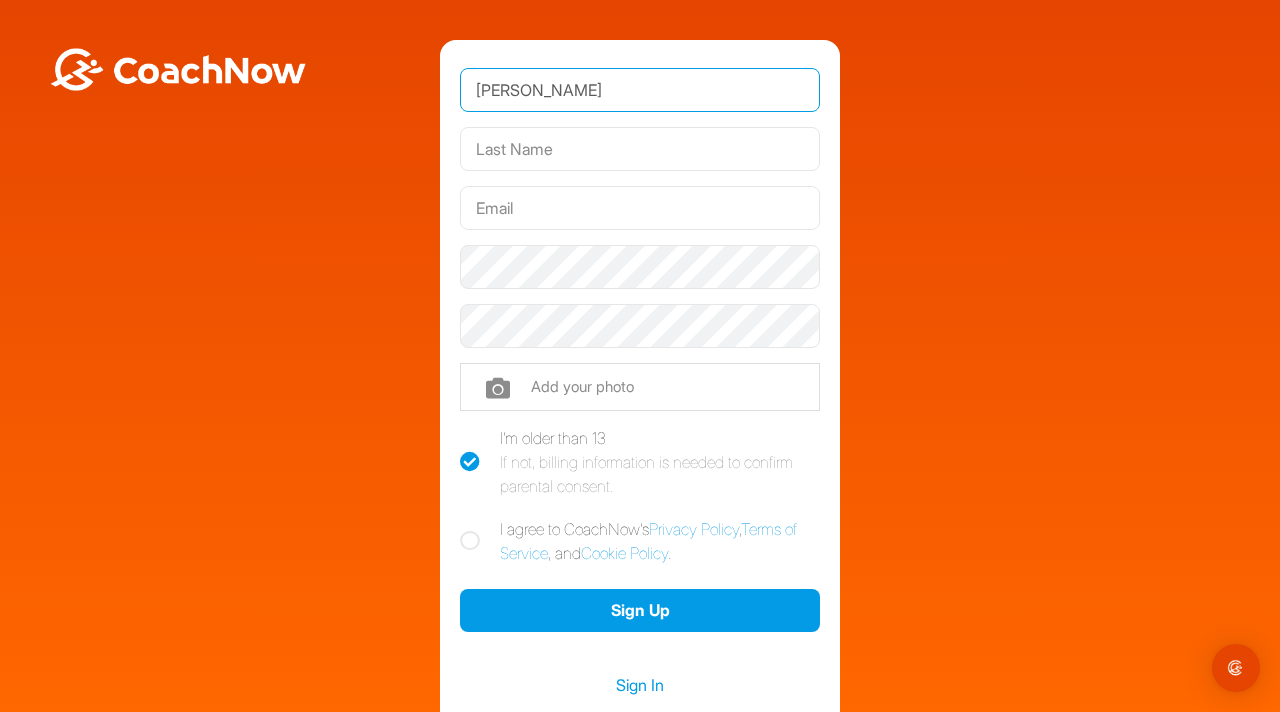 type on "[PERSON_NAME]" 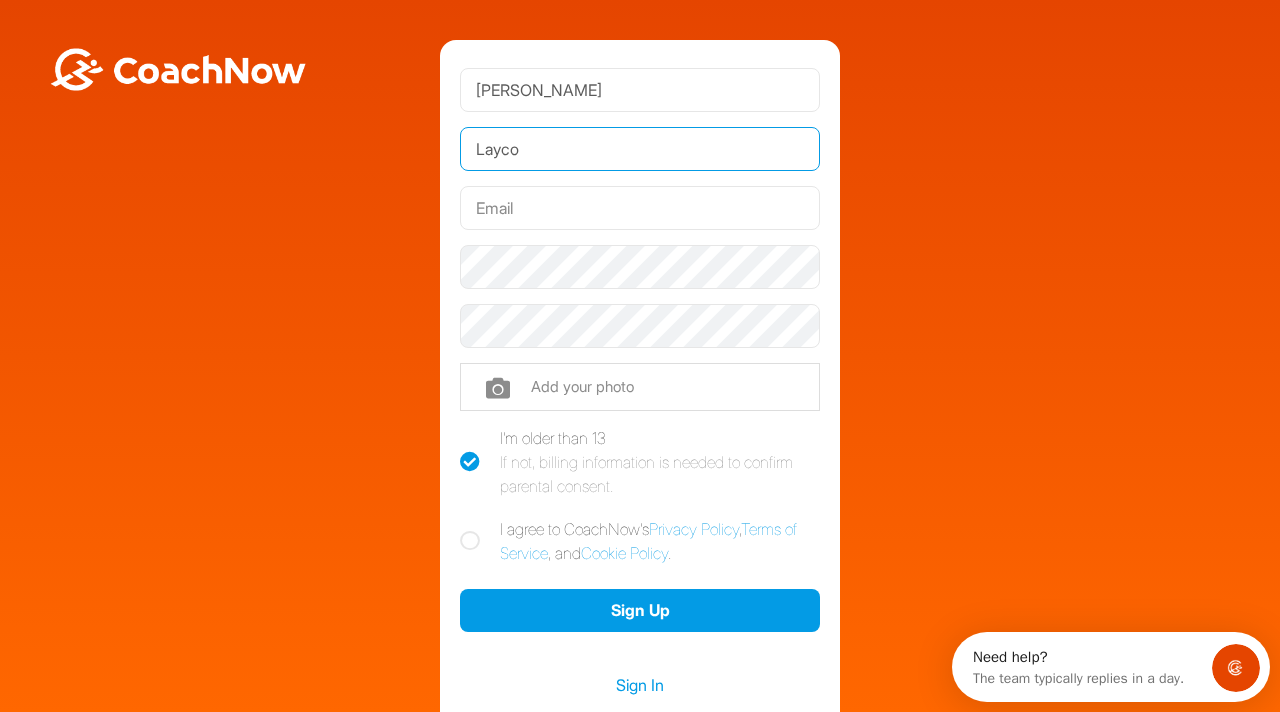 scroll, scrollTop: 0, scrollLeft: 0, axis: both 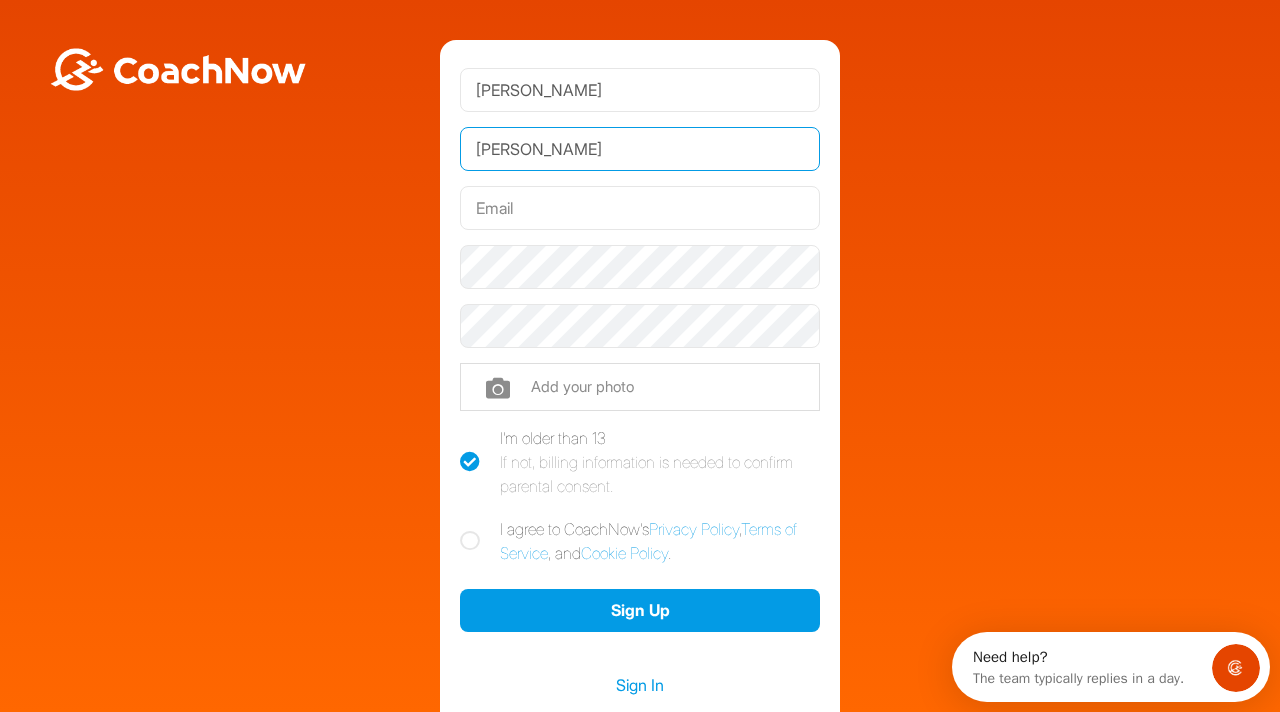 type on "[PERSON_NAME]" 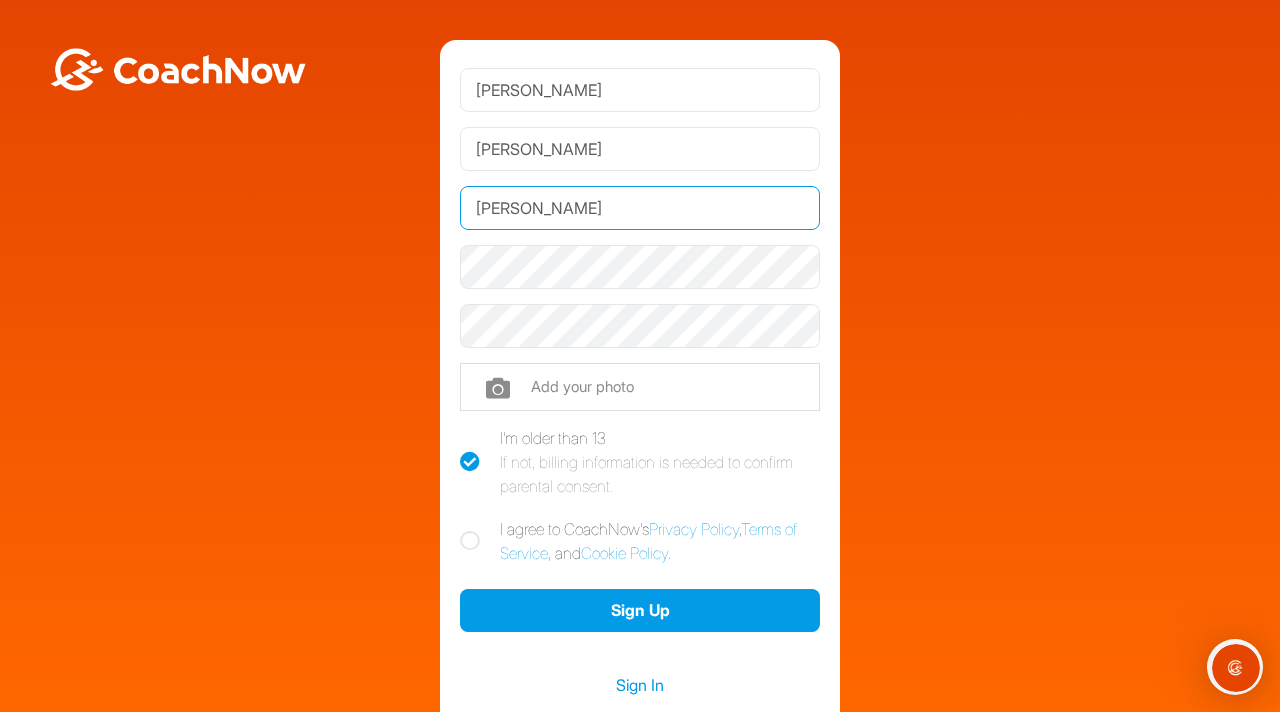 type on "[EMAIL_ADDRESS][DOMAIN_NAME]" 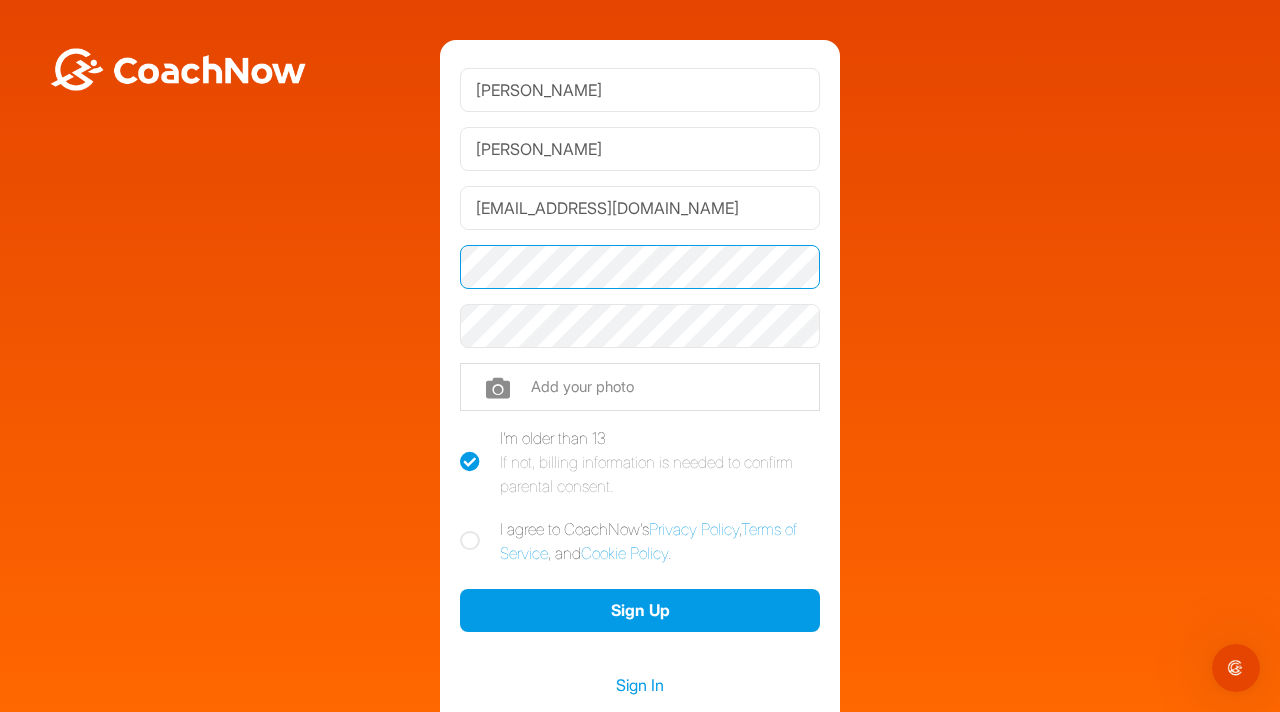 click on "[PERSON_NAME] [EMAIL_ADDRESS][DOMAIN_NAME] Phone Add your photo I'm older than 13 If not, billing information is needed to confirm parental consent. I agree to CoachNow's  Privacy Policy ,  Terms of Service , and  Cookie Policy . Sign Up Sign In" at bounding box center (640, 390) 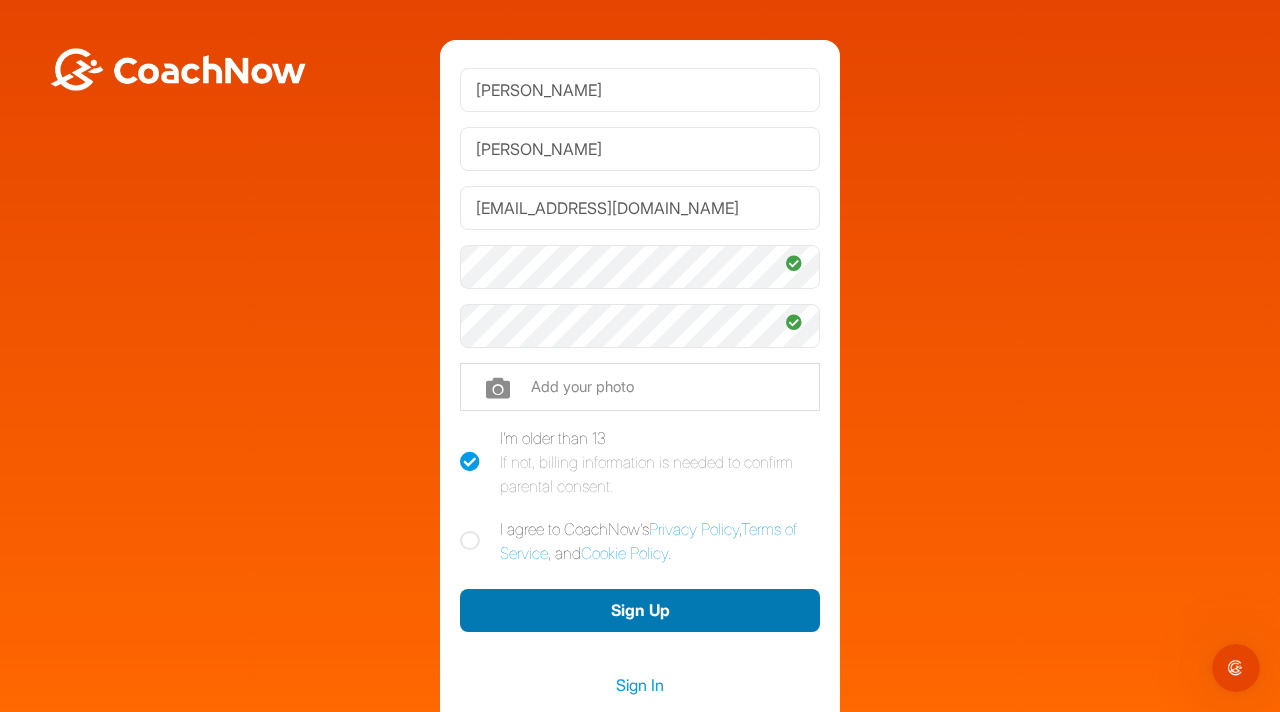 click on "Sign Up" at bounding box center [640, 610] 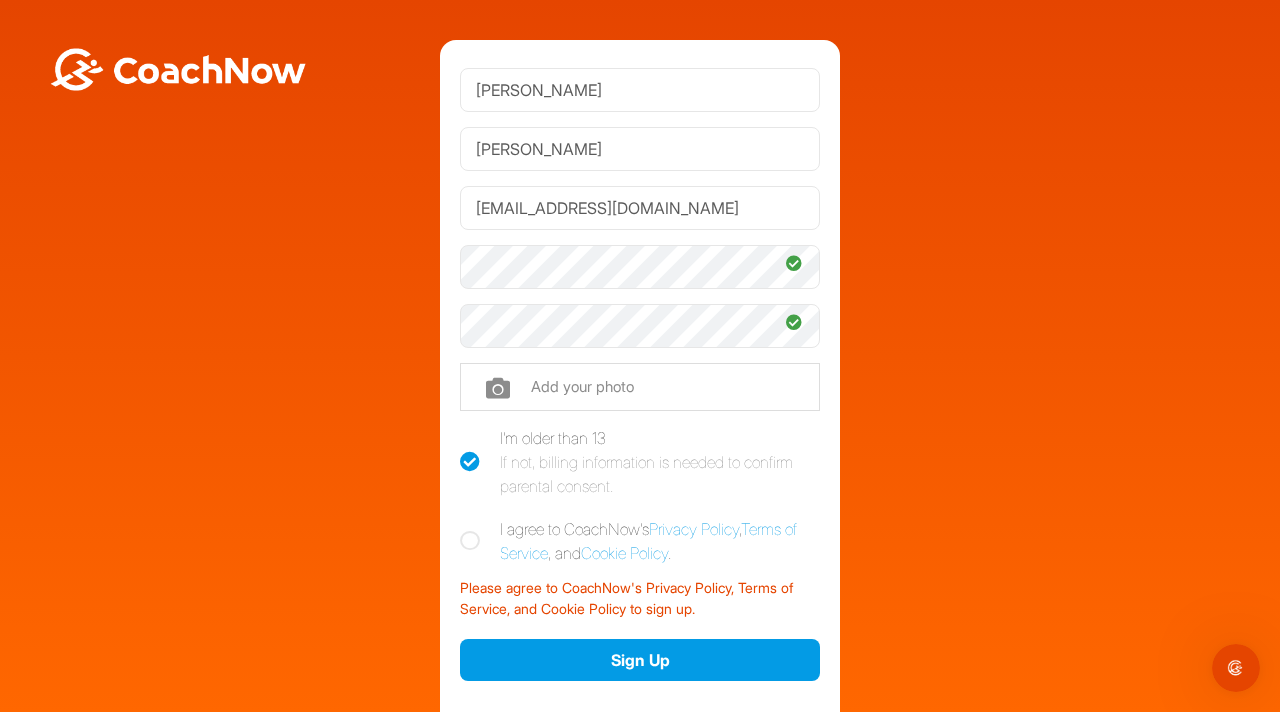 click at bounding box center [470, 541] 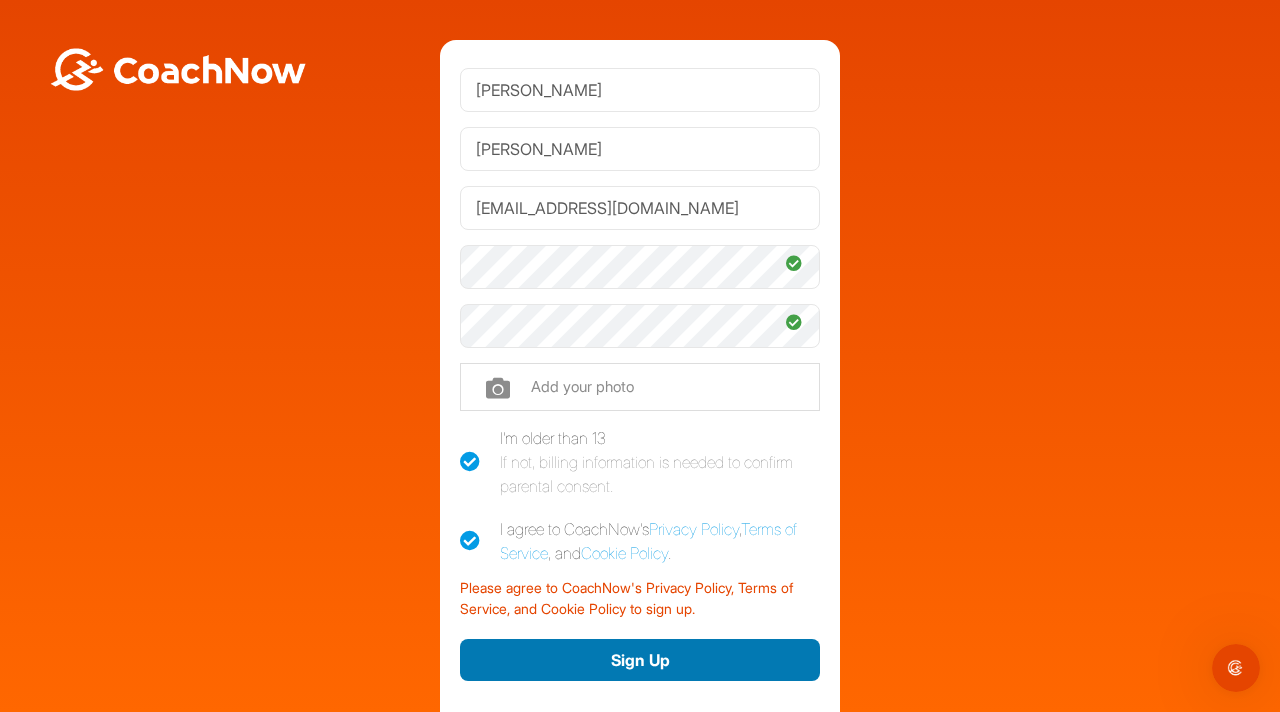 click on "Sign Up" at bounding box center (640, 660) 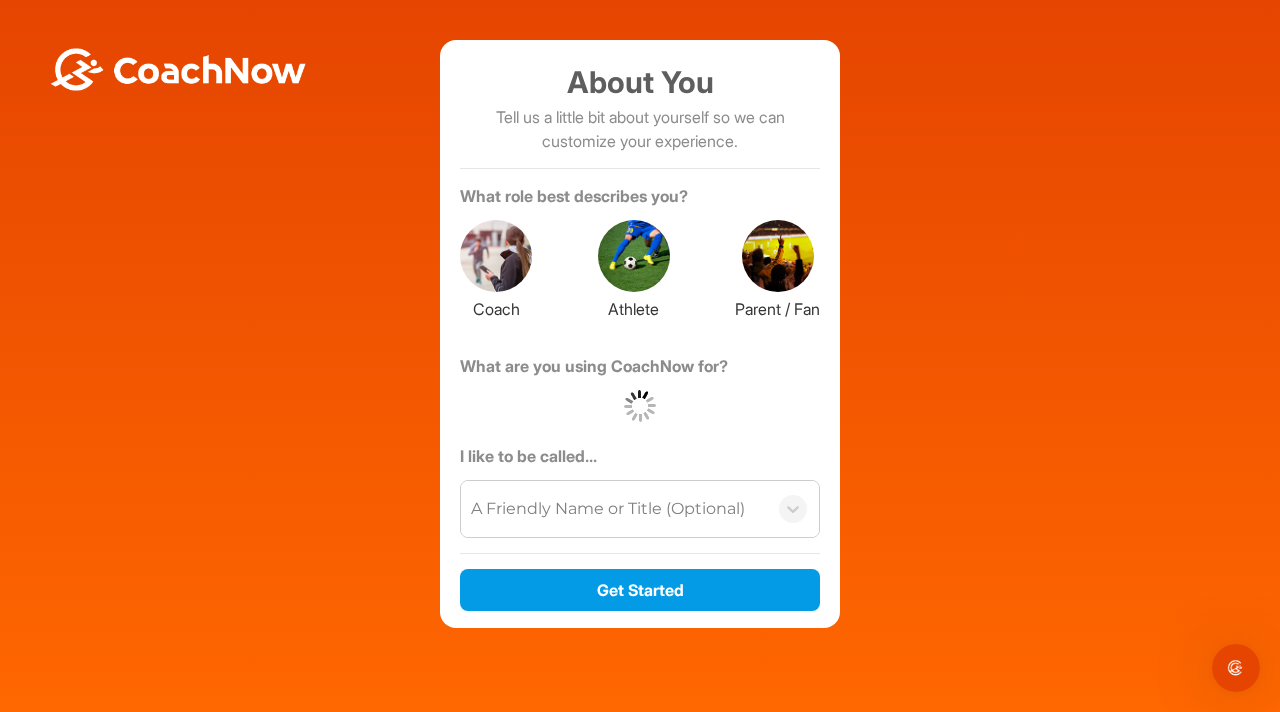 scroll, scrollTop: 51, scrollLeft: 0, axis: vertical 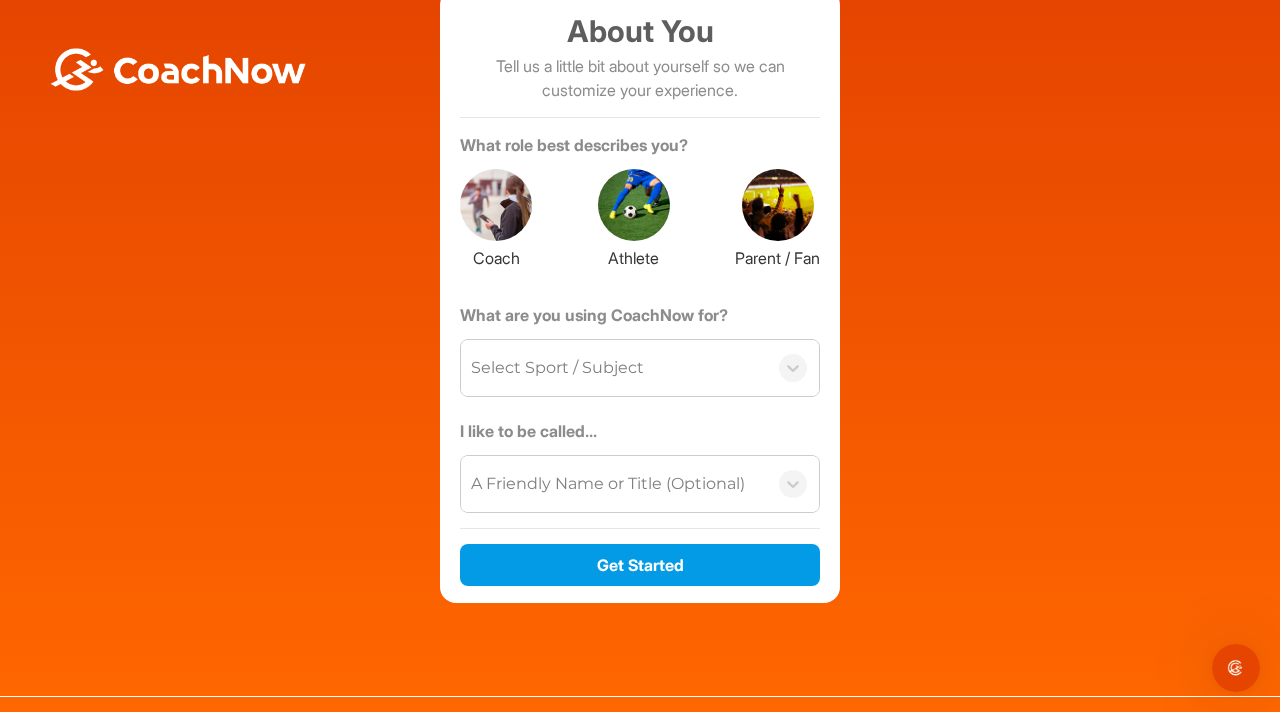 click at bounding box center (634, 205) 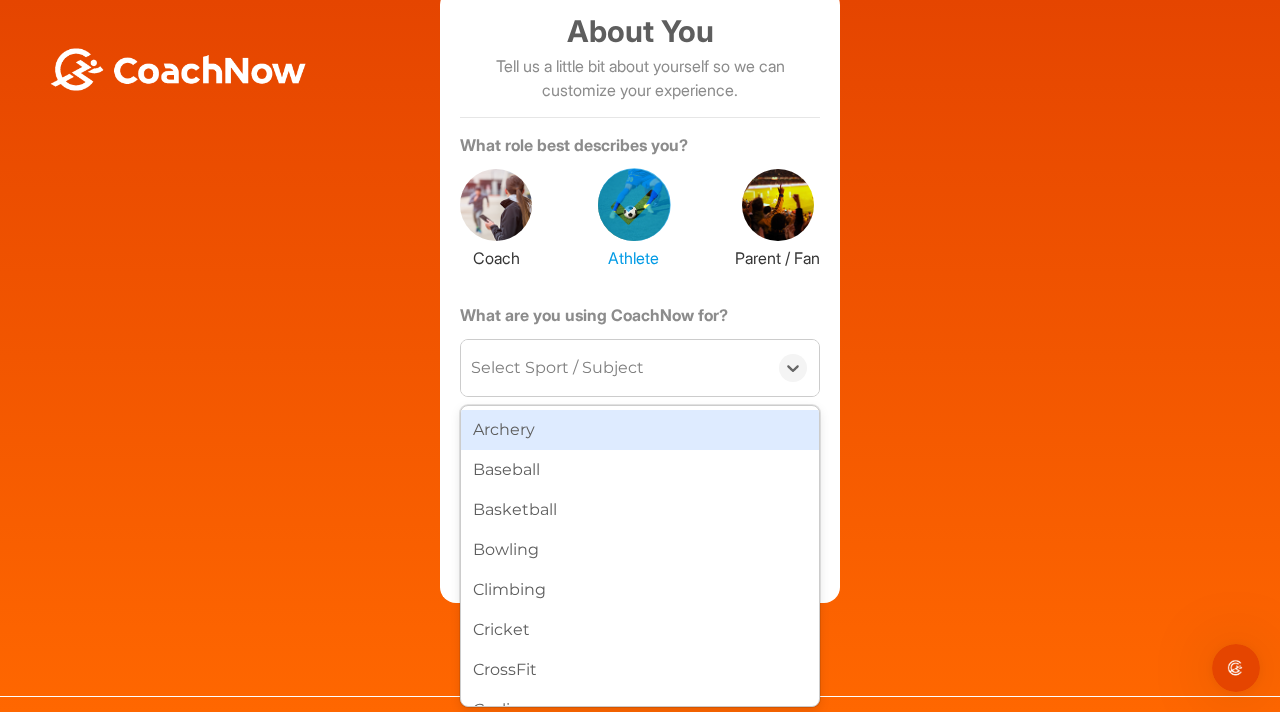 click on "Select Sport / Subject" at bounding box center [557, 368] 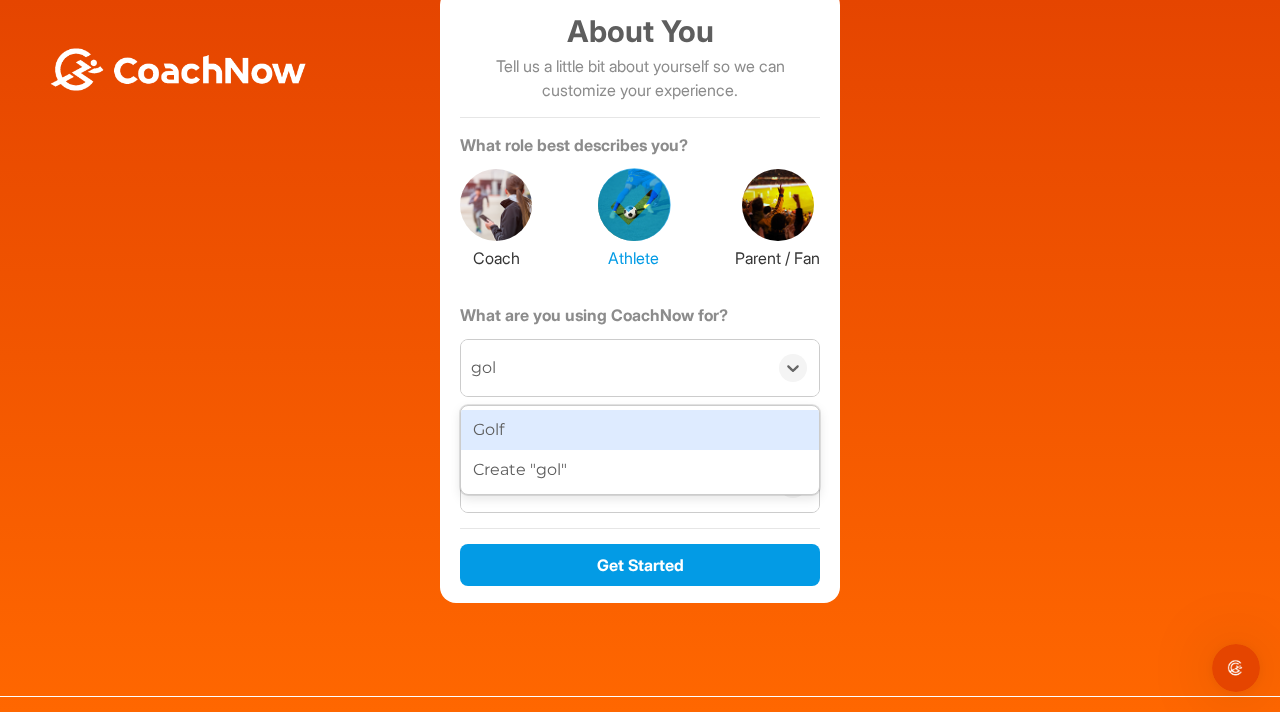 type on "golf" 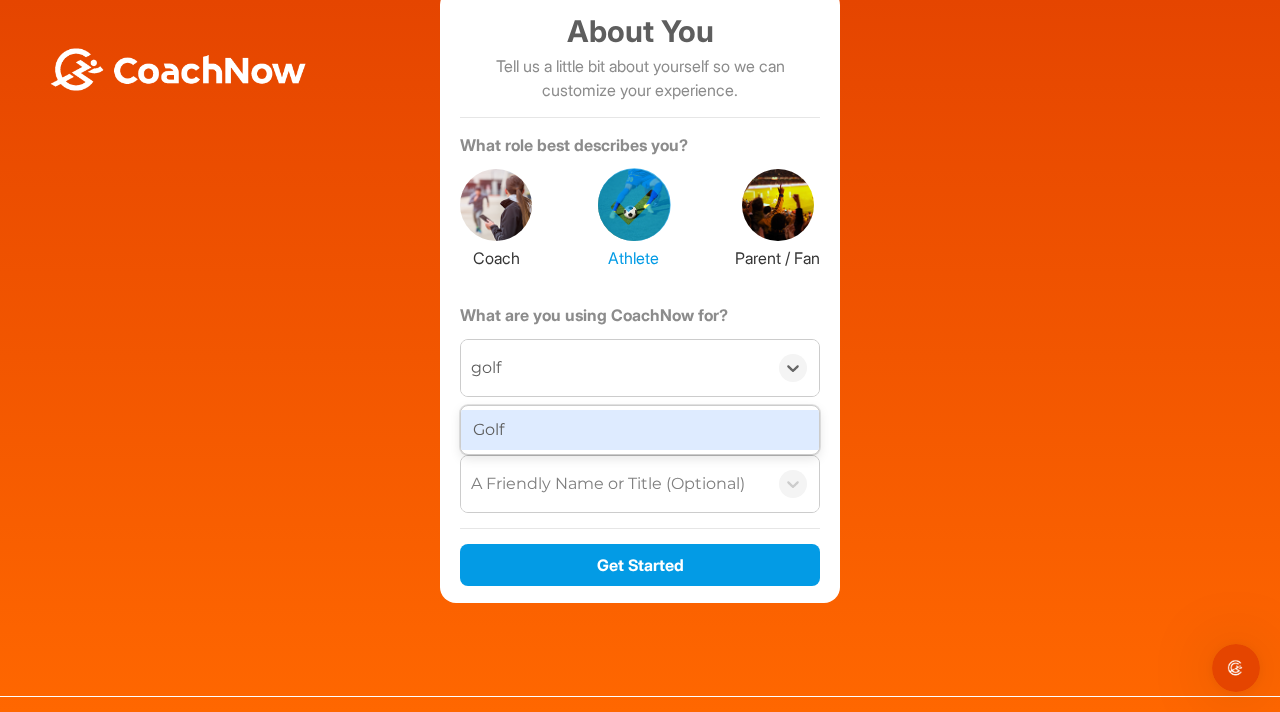 click on "Golf" at bounding box center (640, 430) 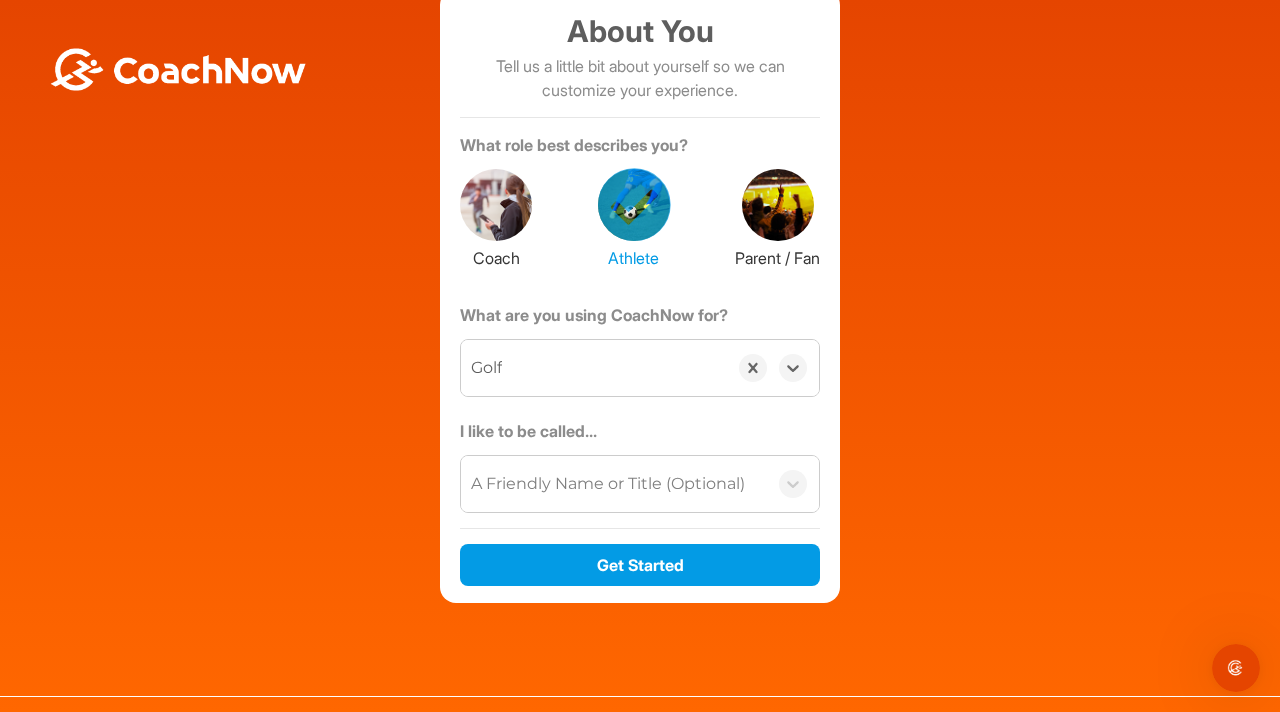 scroll, scrollTop: 81, scrollLeft: 0, axis: vertical 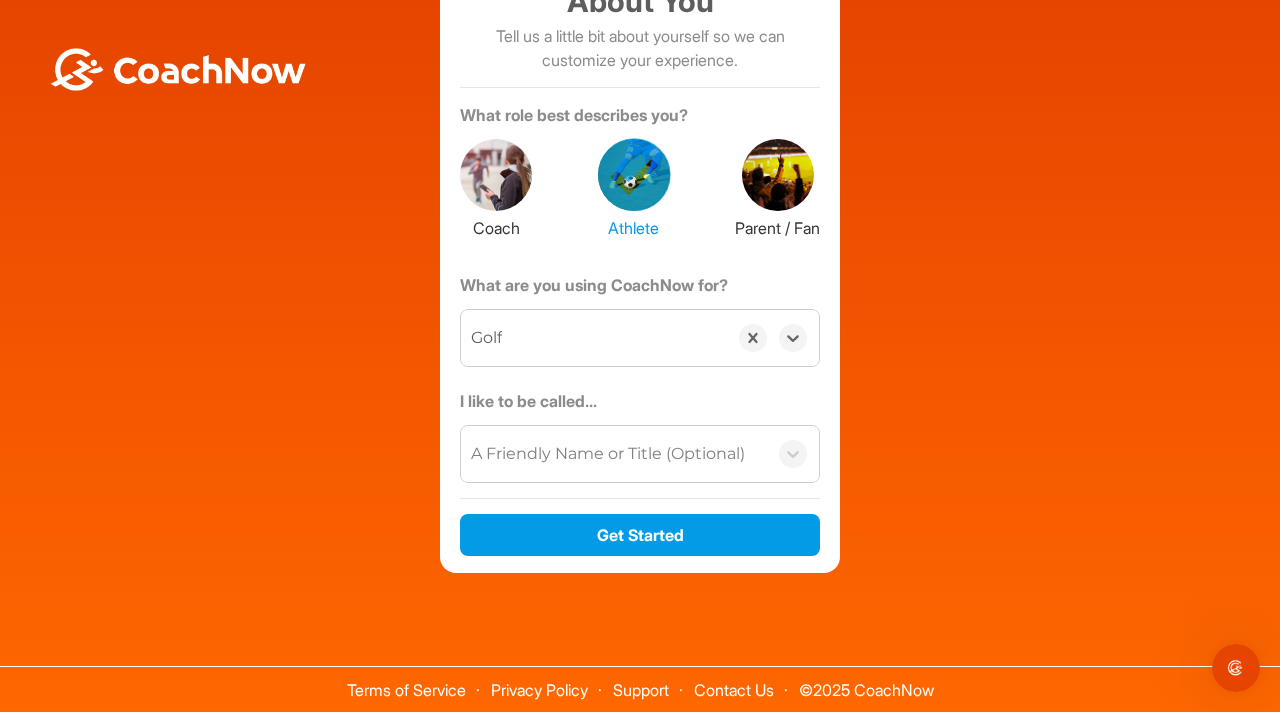 click on "A Friendly Name or Title (Optional)" at bounding box center [608, 454] 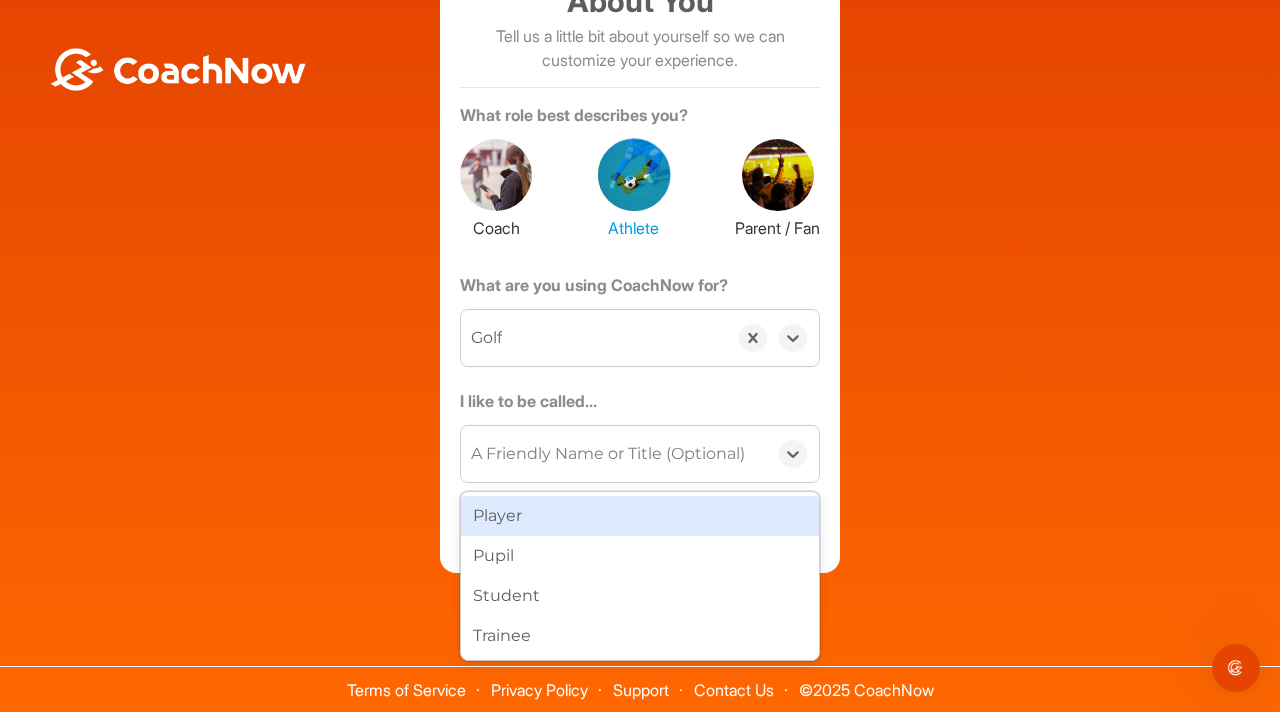 click on "A Friendly Name or Title (Optional)" at bounding box center [614, 454] 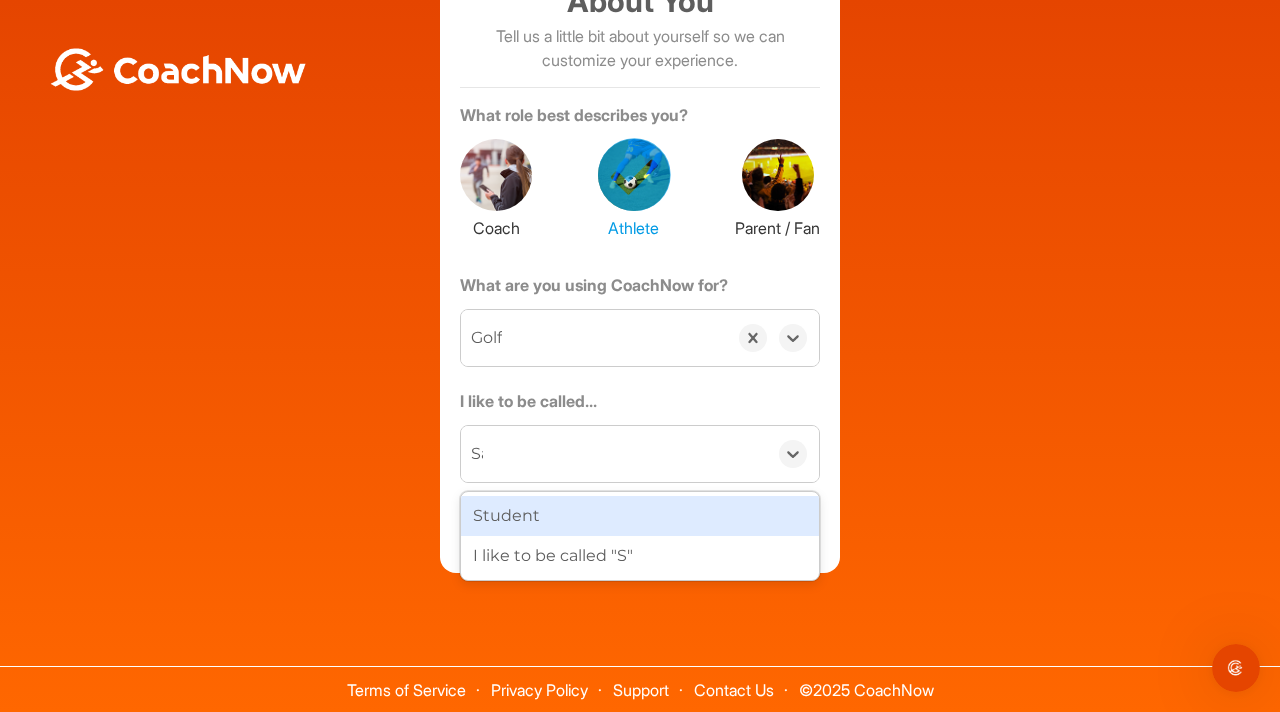 type on "[PERSON_NAME]" 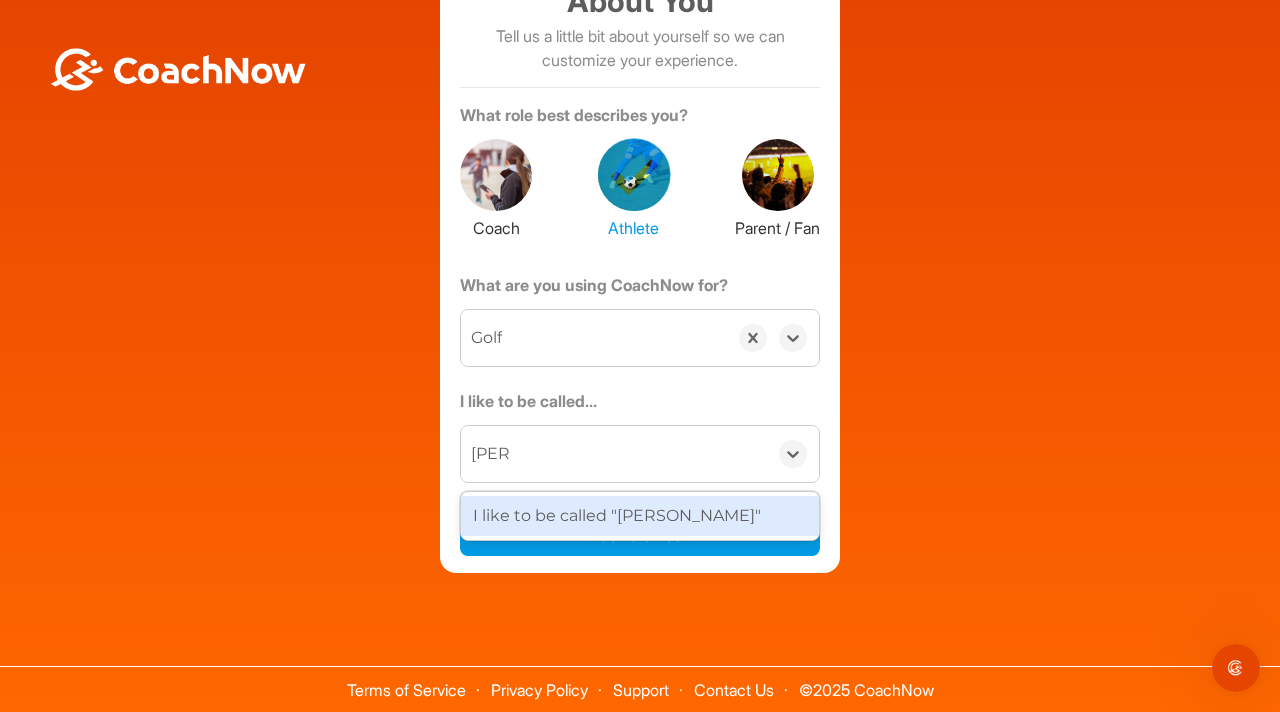 click on "I like to be called "[PERSON_NAME]"" at bounding box center (640, 516) 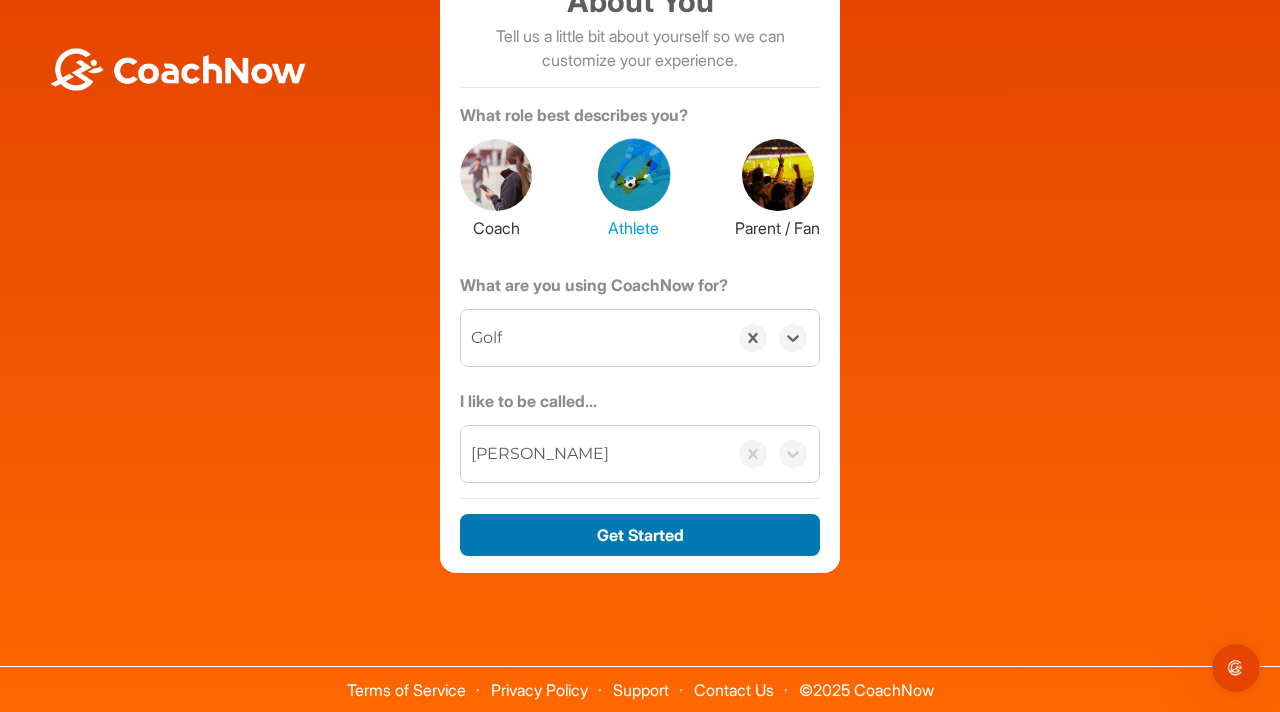 click on "Get Started" at bounding box center [640, 535] 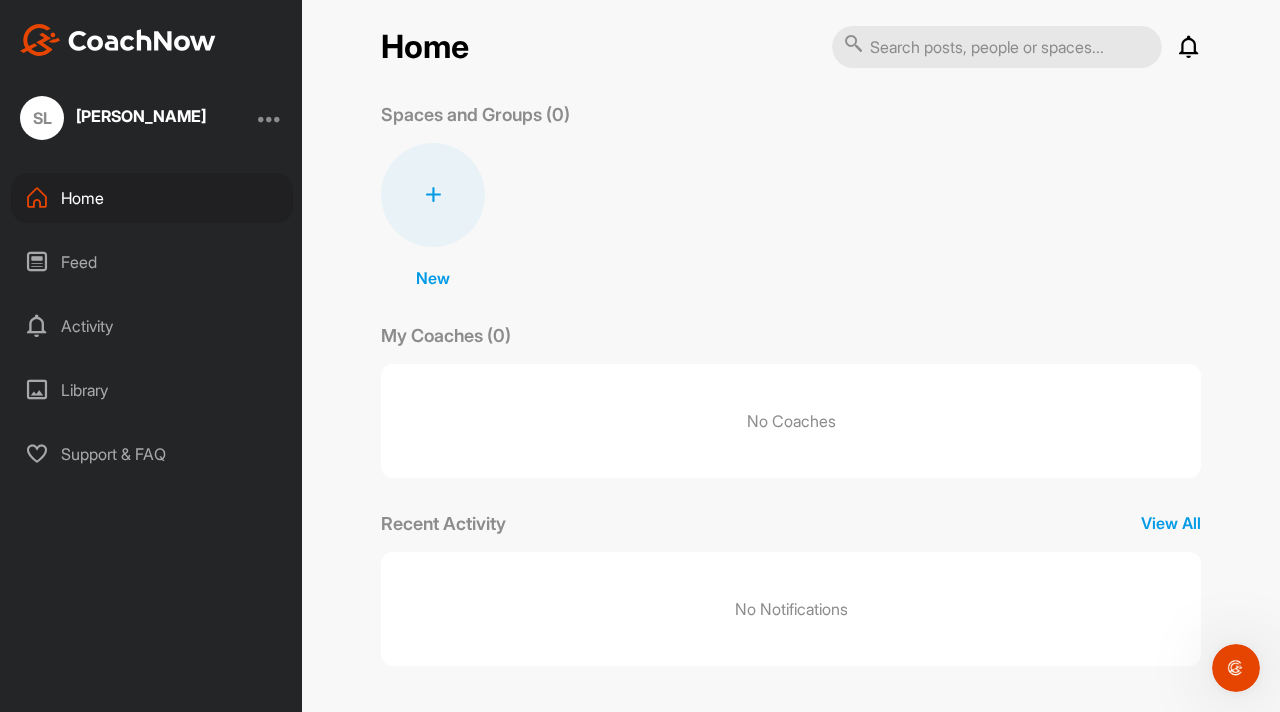 scroll, scrollTop: 0, scrollLeft: 0, axis: both 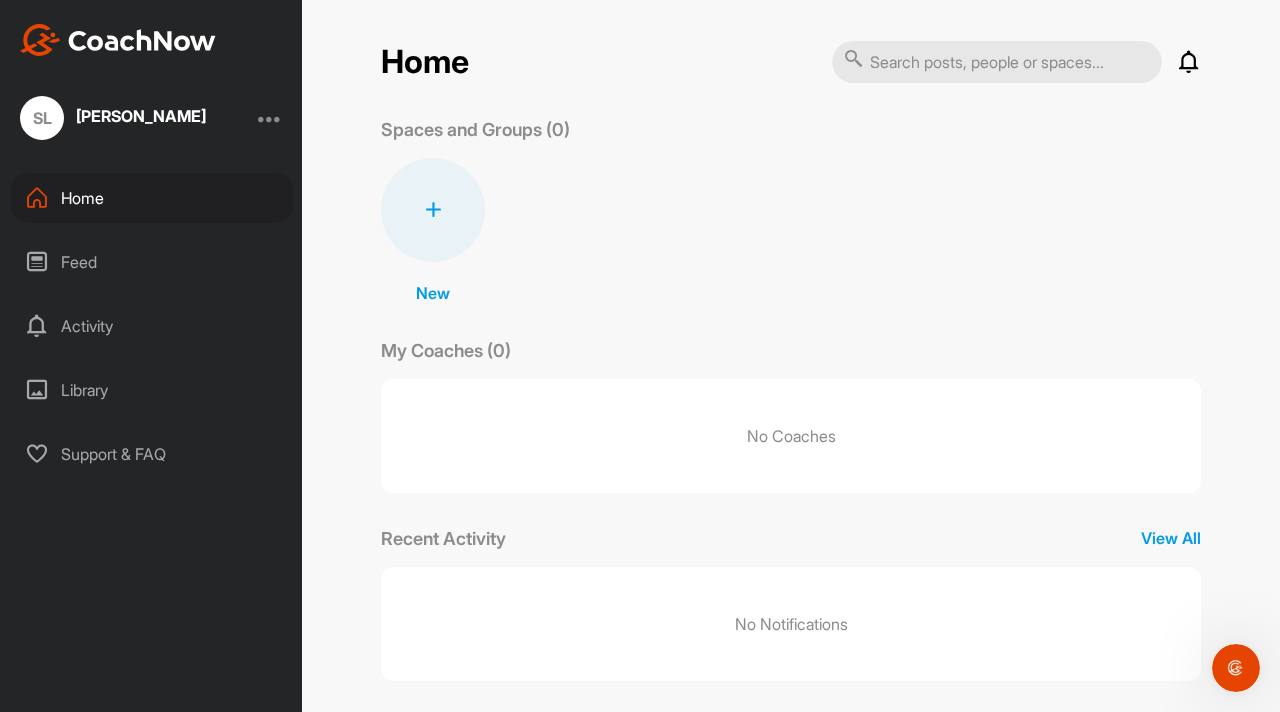 click on "Activity" at bounding box center (152, 326) 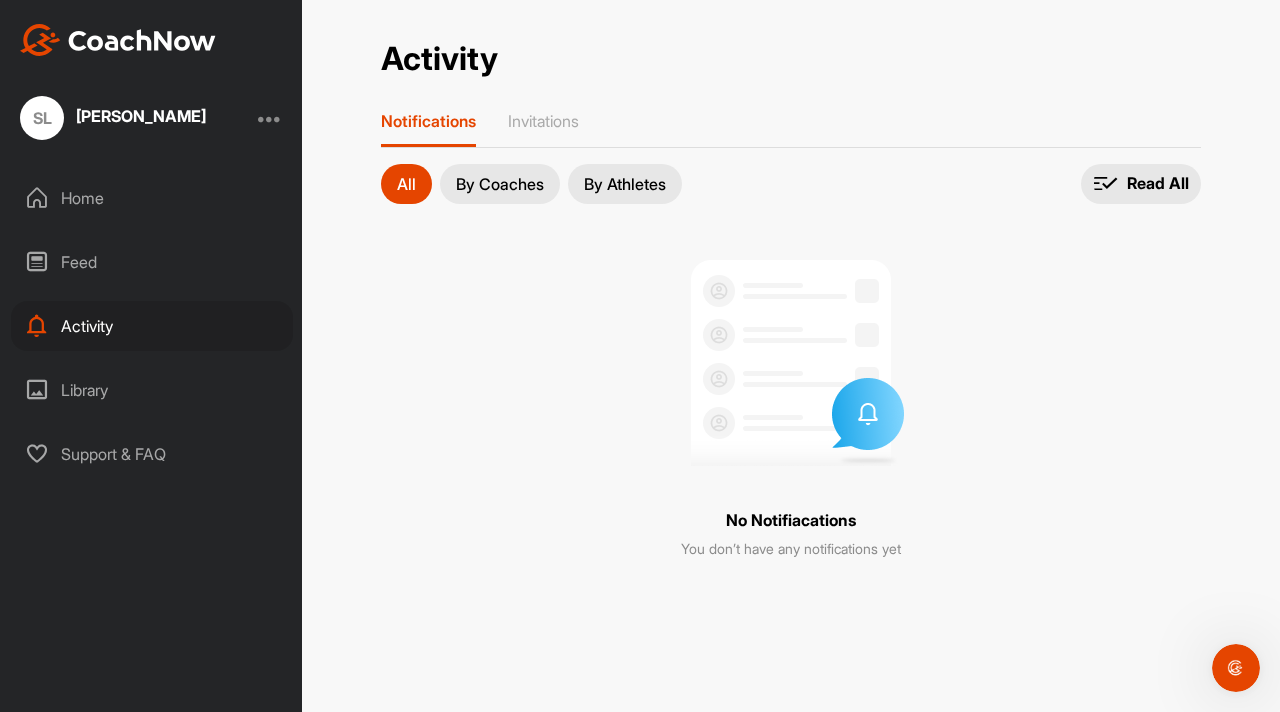 click at bounding box center [1236, 668] 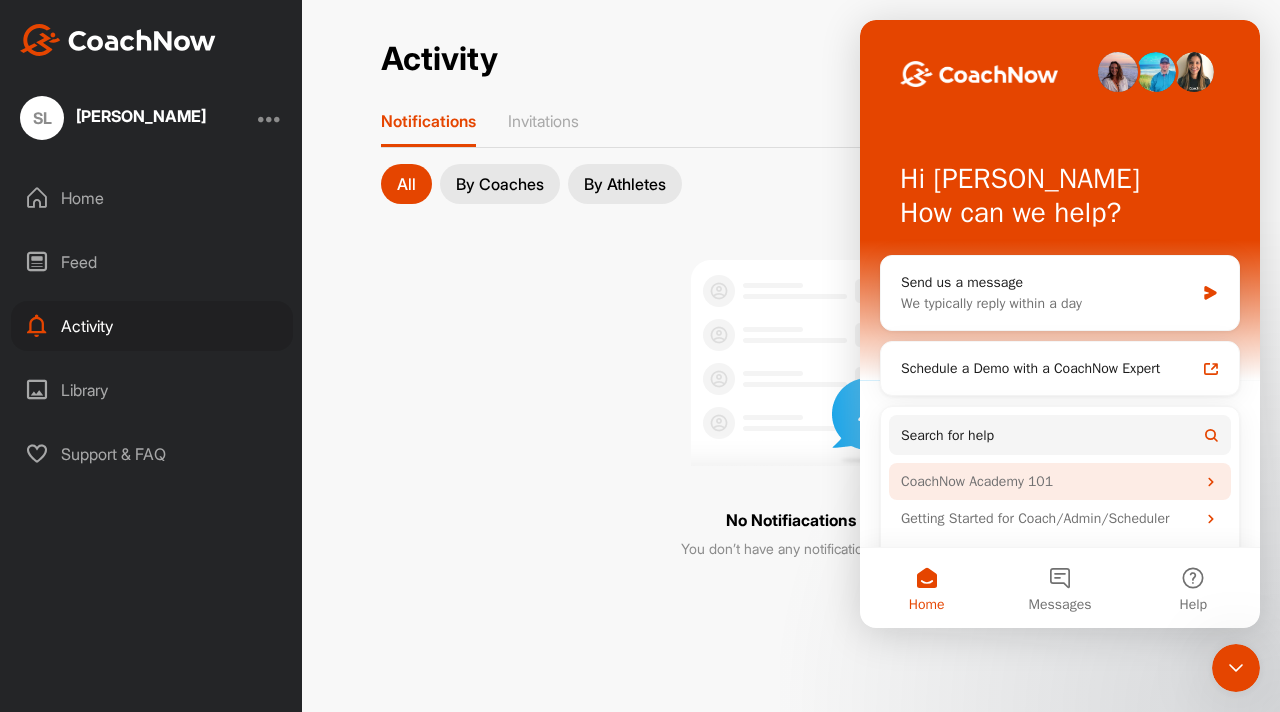 scroll, scrollTop: 0, scrollLeft: 0, axis: both 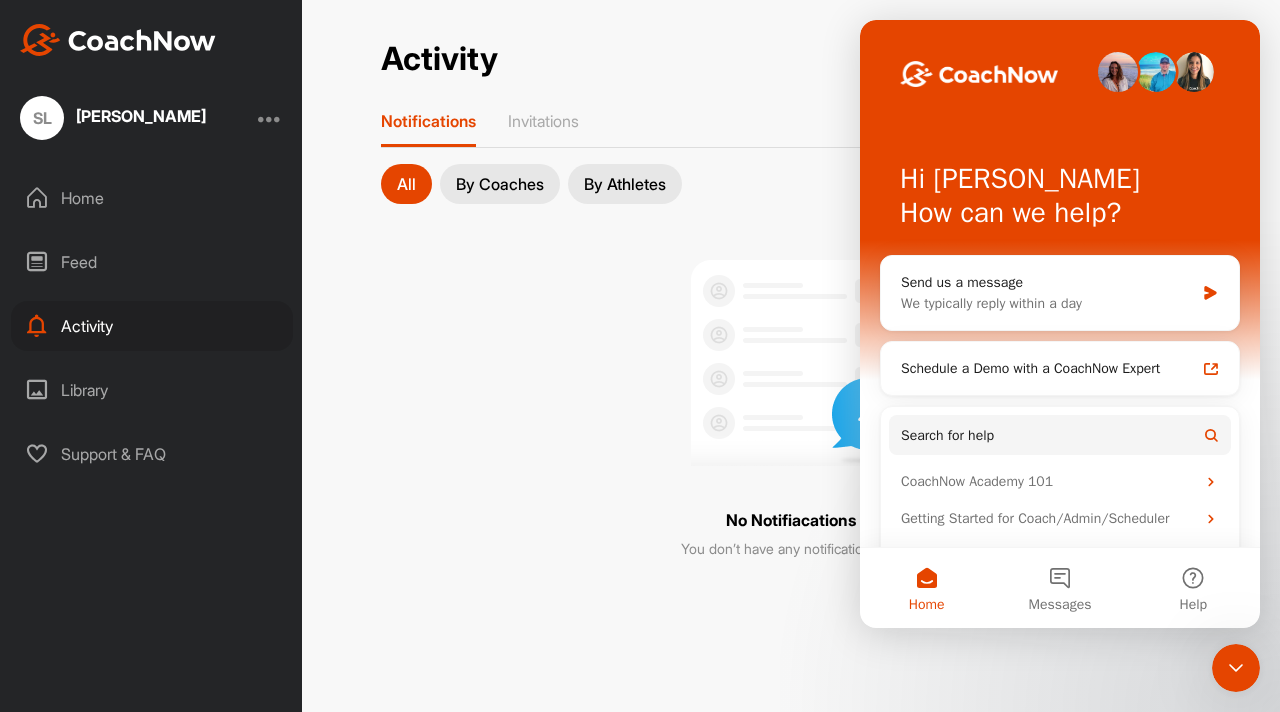 click on "All By Coaches By Athletes All notifications All notifications By Coaches By Athletes Read All No Notifiacations You don’t have any notifications yet" at bounding box center (791, 369) 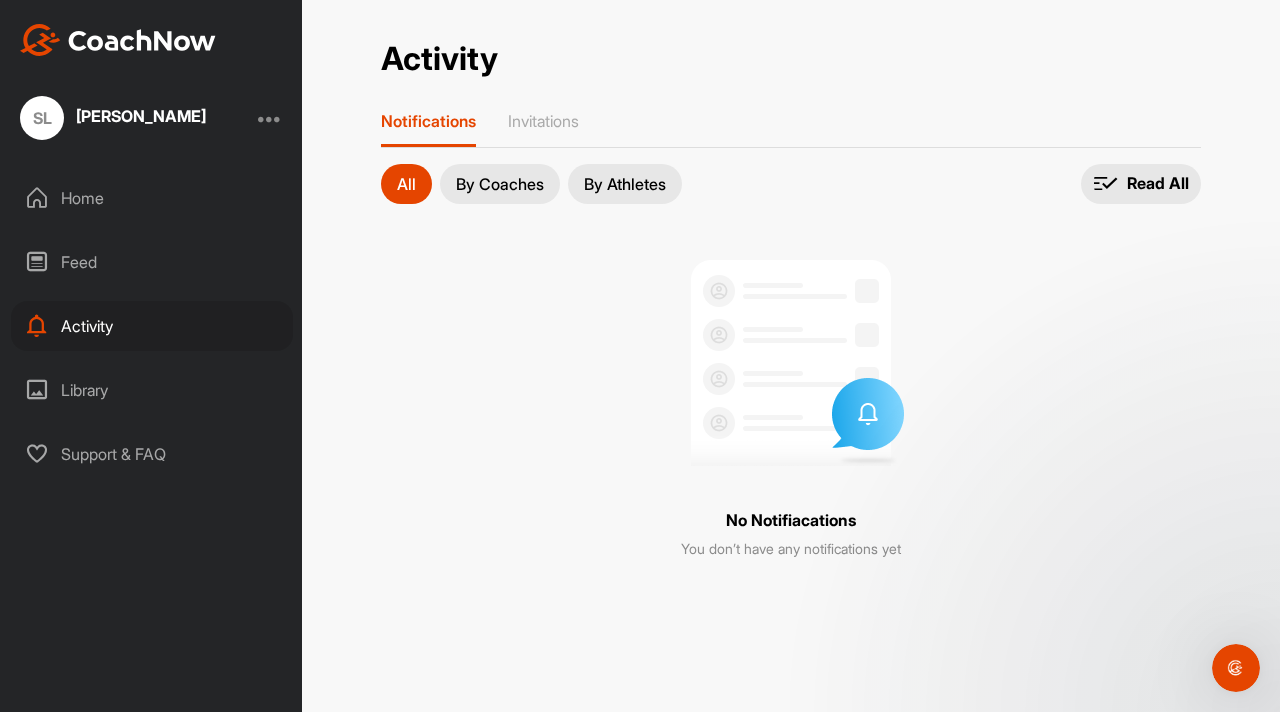 scroll, scrollTop: 0, scrollLeft: 0, axis: both 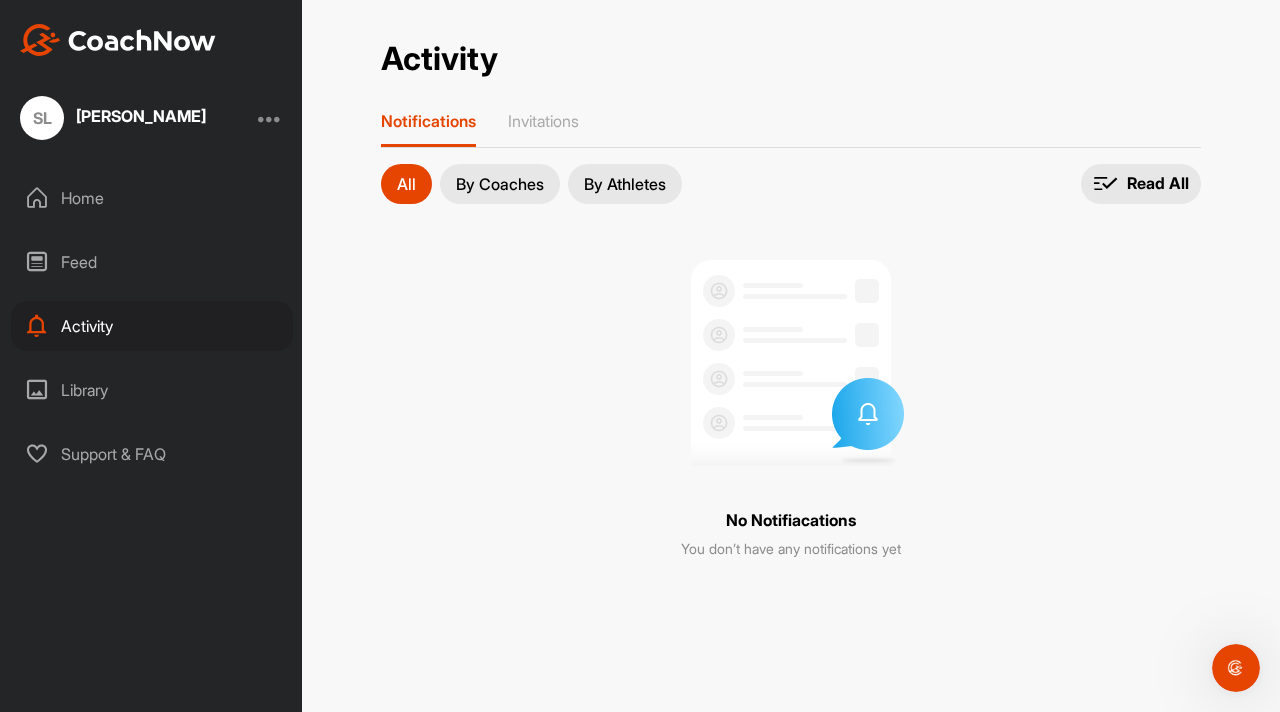 click on "Home" at bounding box center [152, 198] 